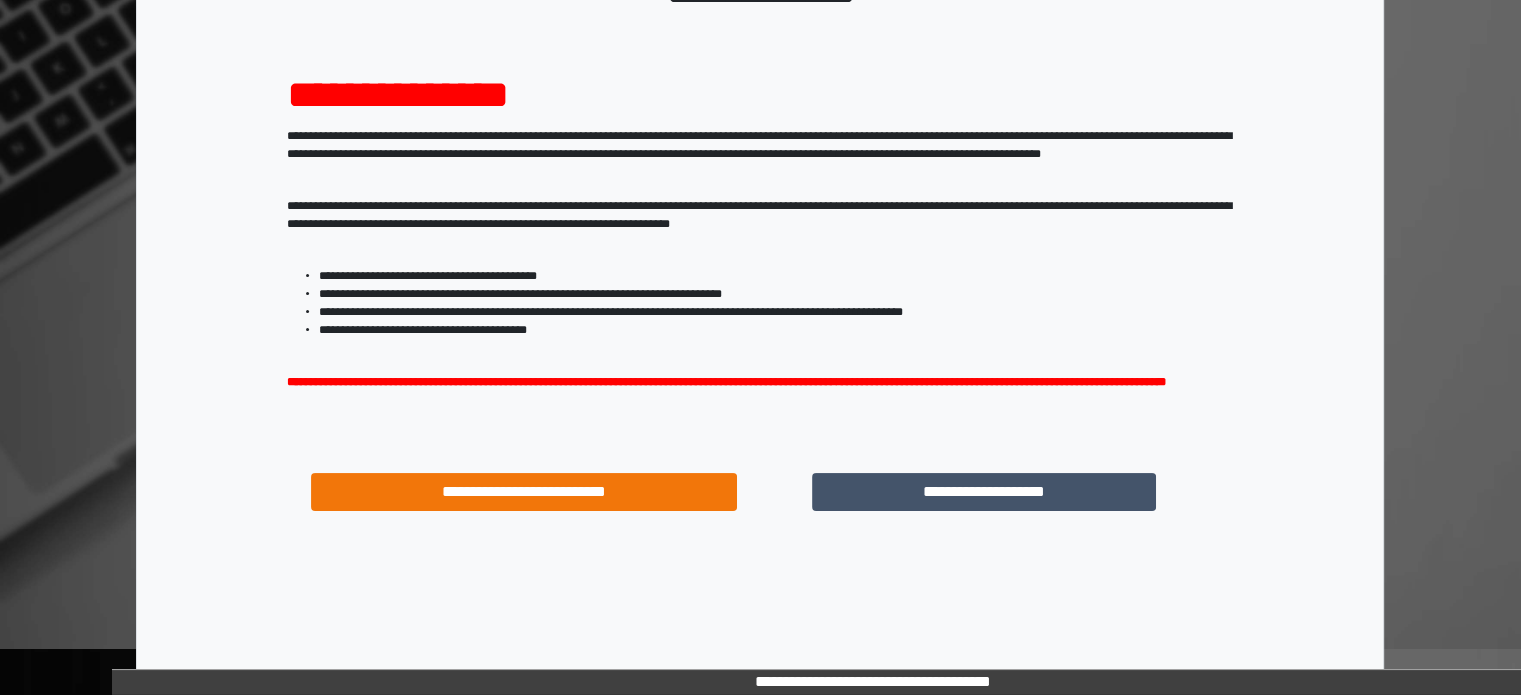 scroll, scrollTop: 214, scrollLeft: 0, axis: vertical 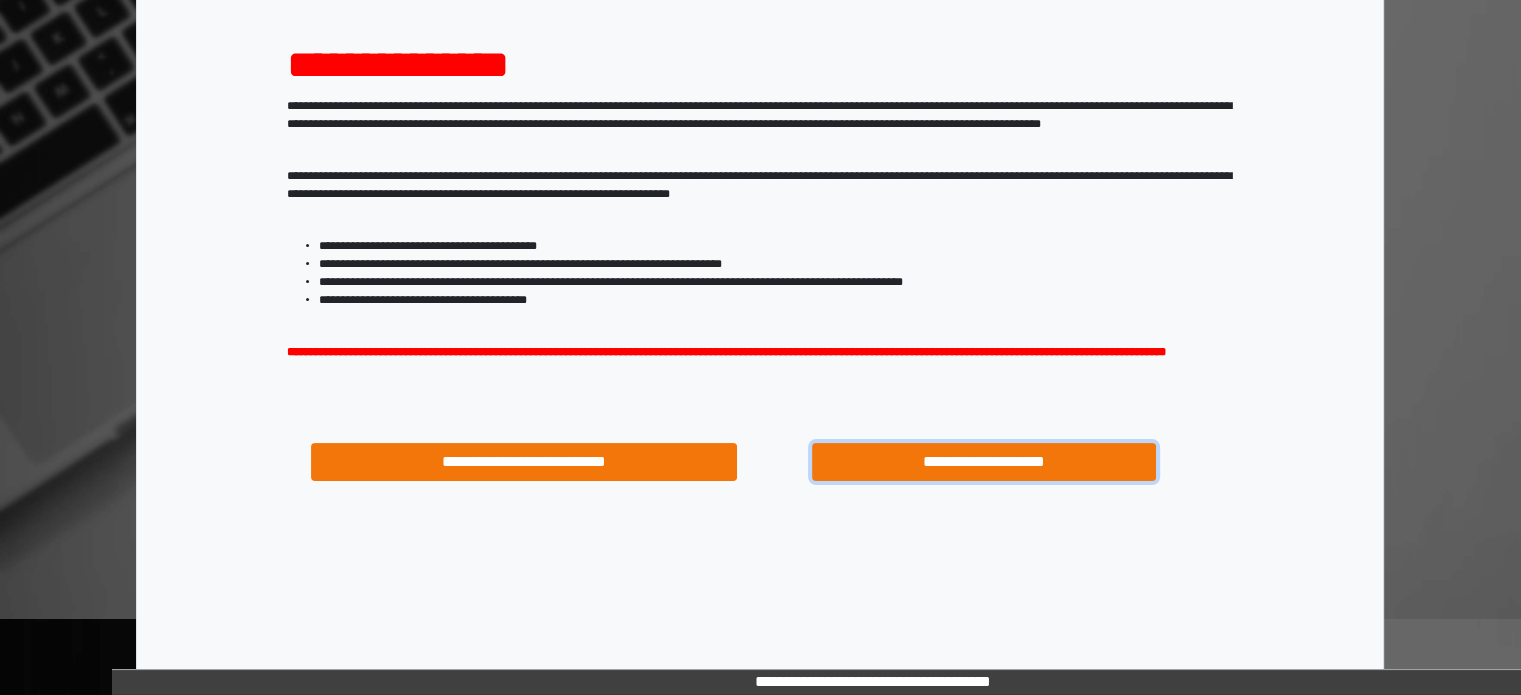 click on "**********" at bounding box center (984, 462) 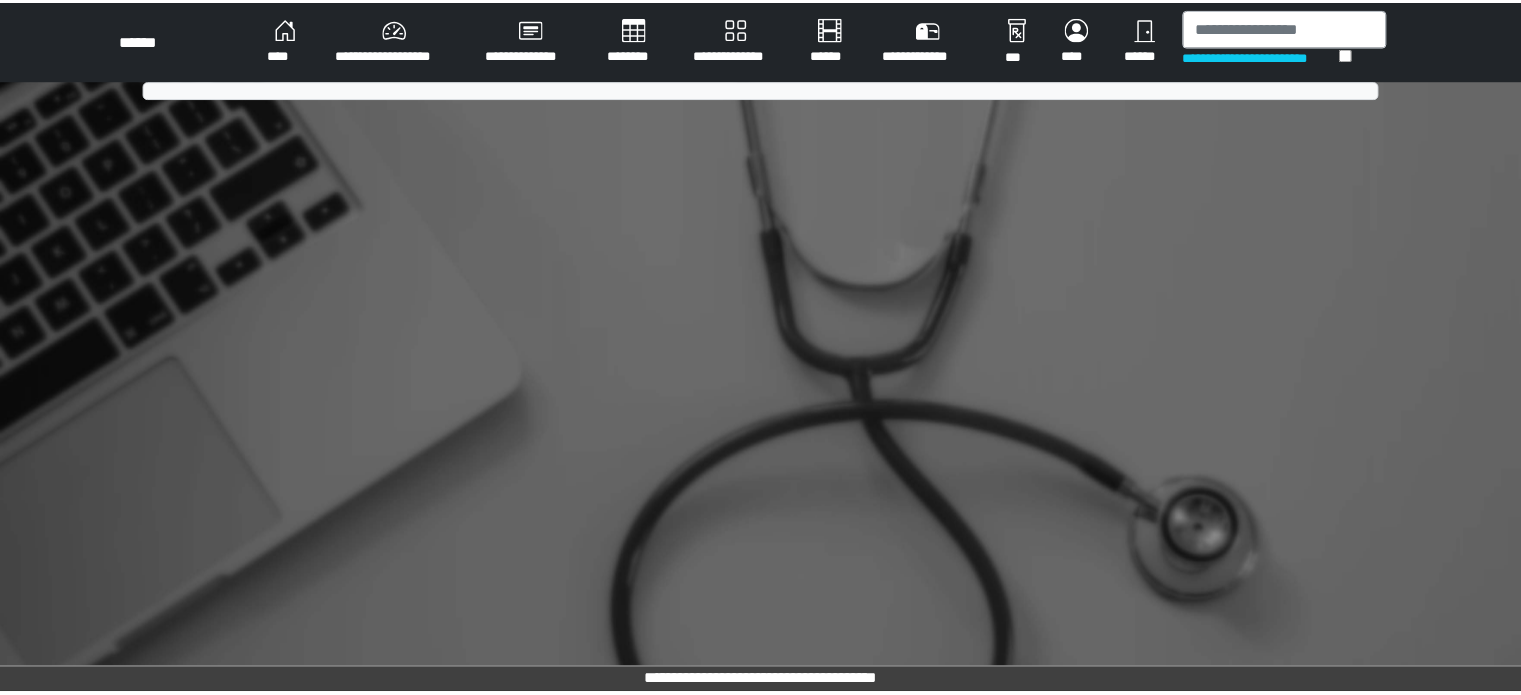 scroll, scrollTop: 0, scrollLeft: 0, axis: both 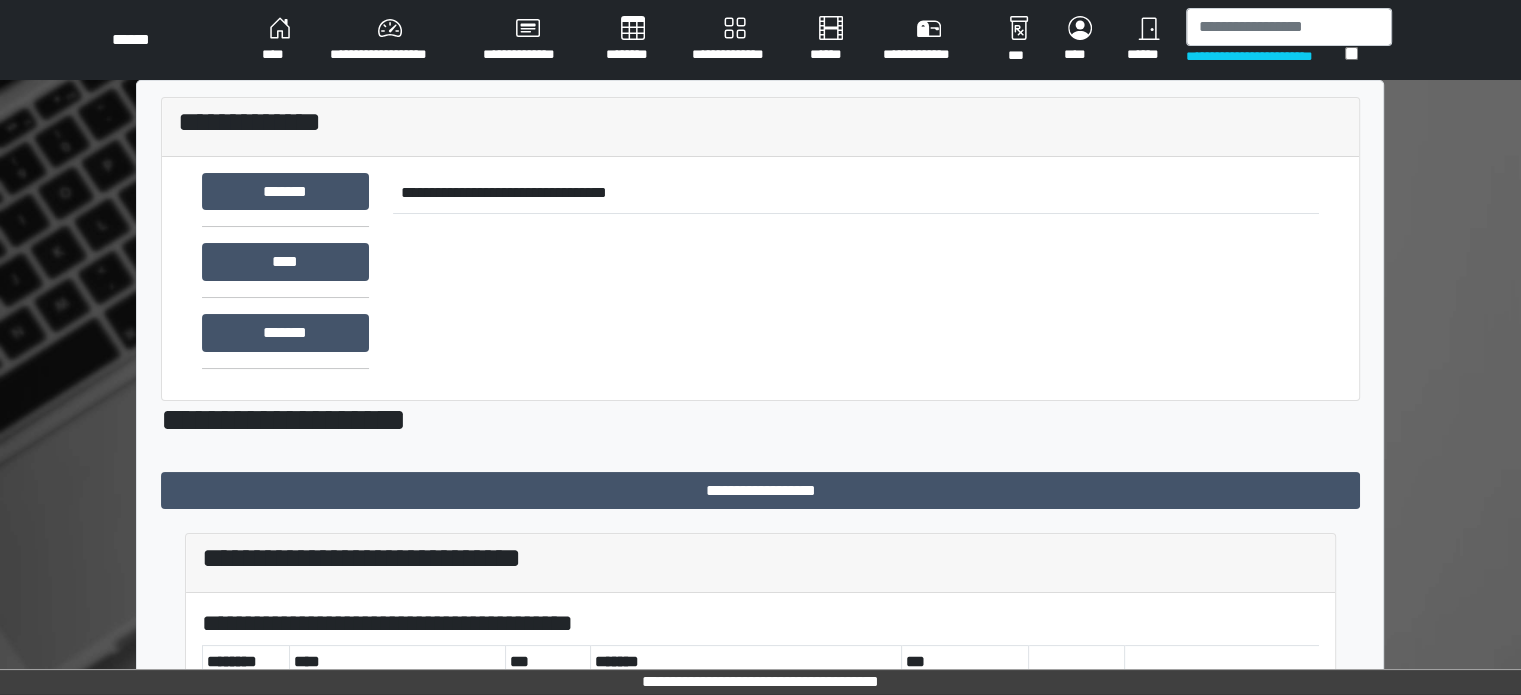 click on "********" at bounding box center [633, 40] 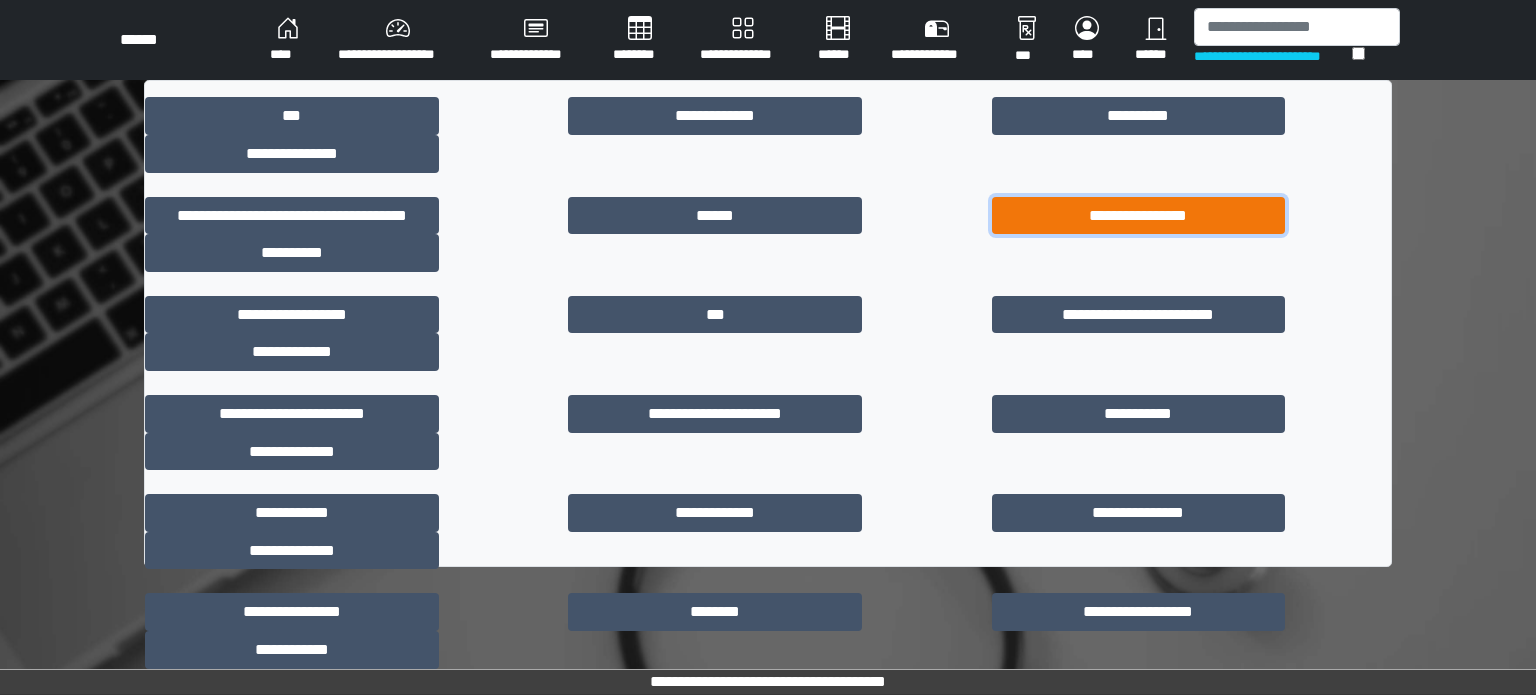 click on "**********" at bounding box center (1139, 216) 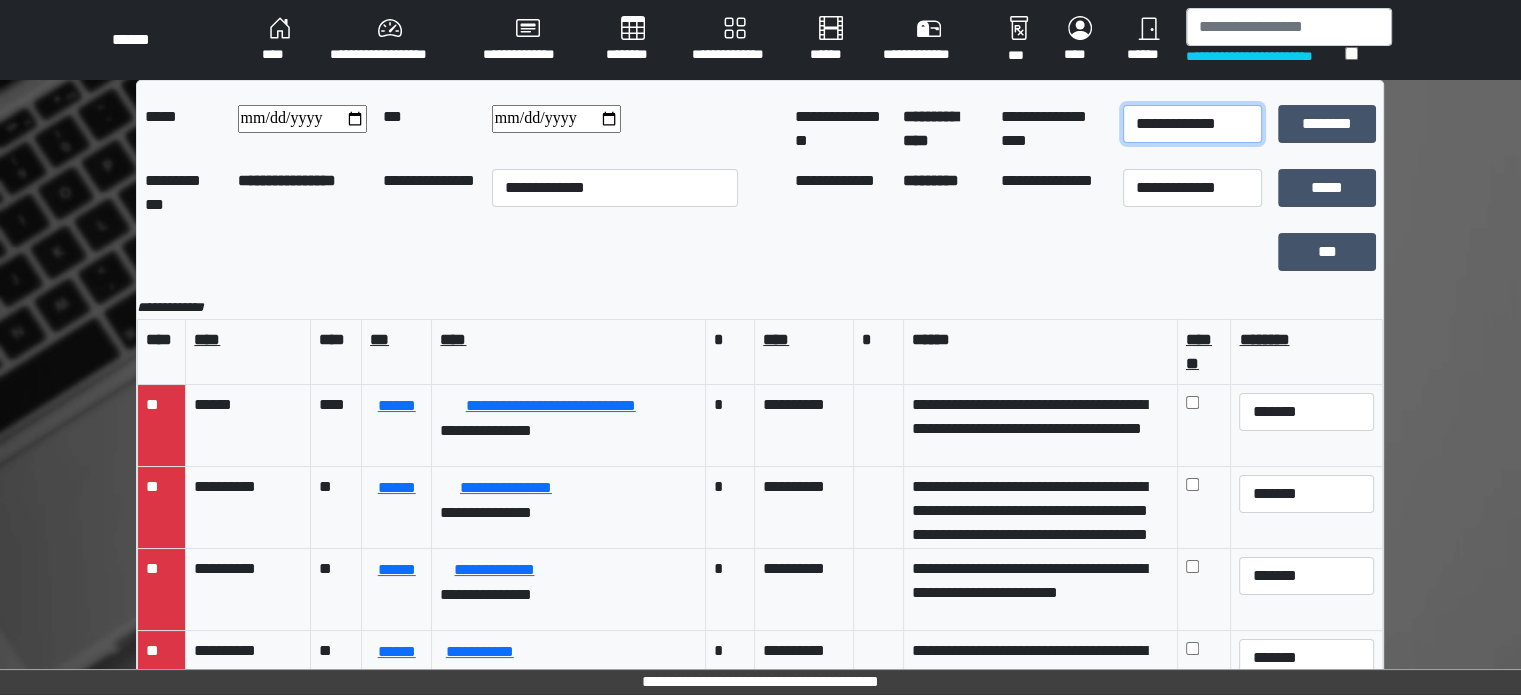 click on "**********" at bounding box center (1192, 124) 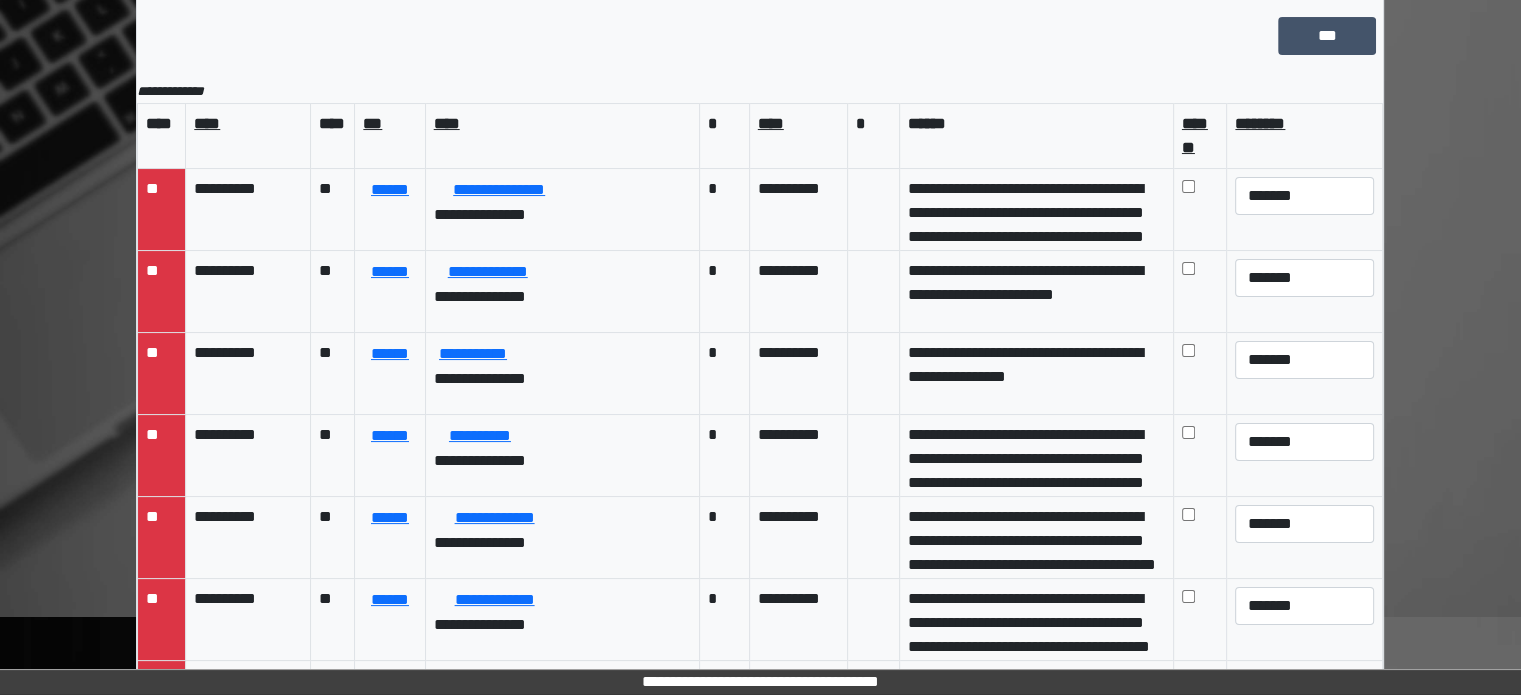 scroll, scrollTop: 216, scrollLeft: 0, axis: vertical 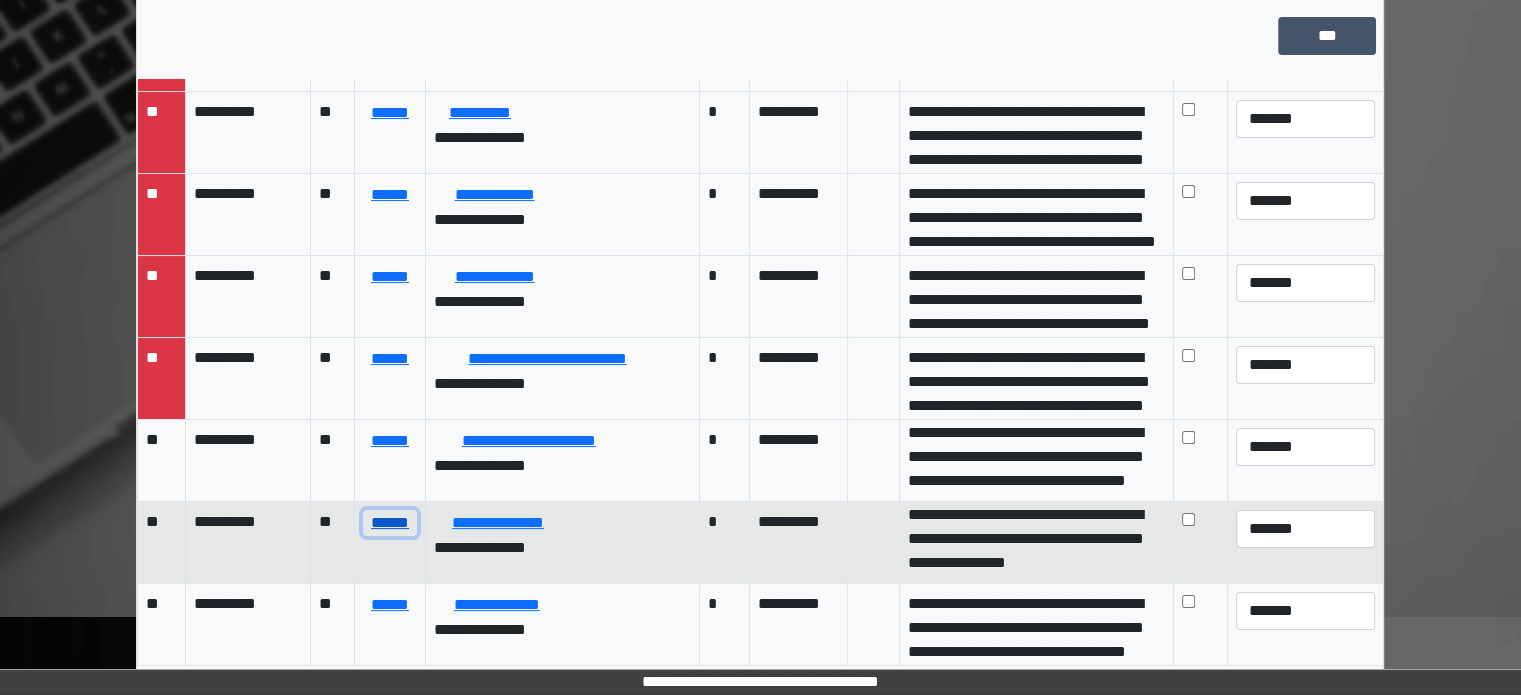 click on "******" at bounding box center [389, 523] 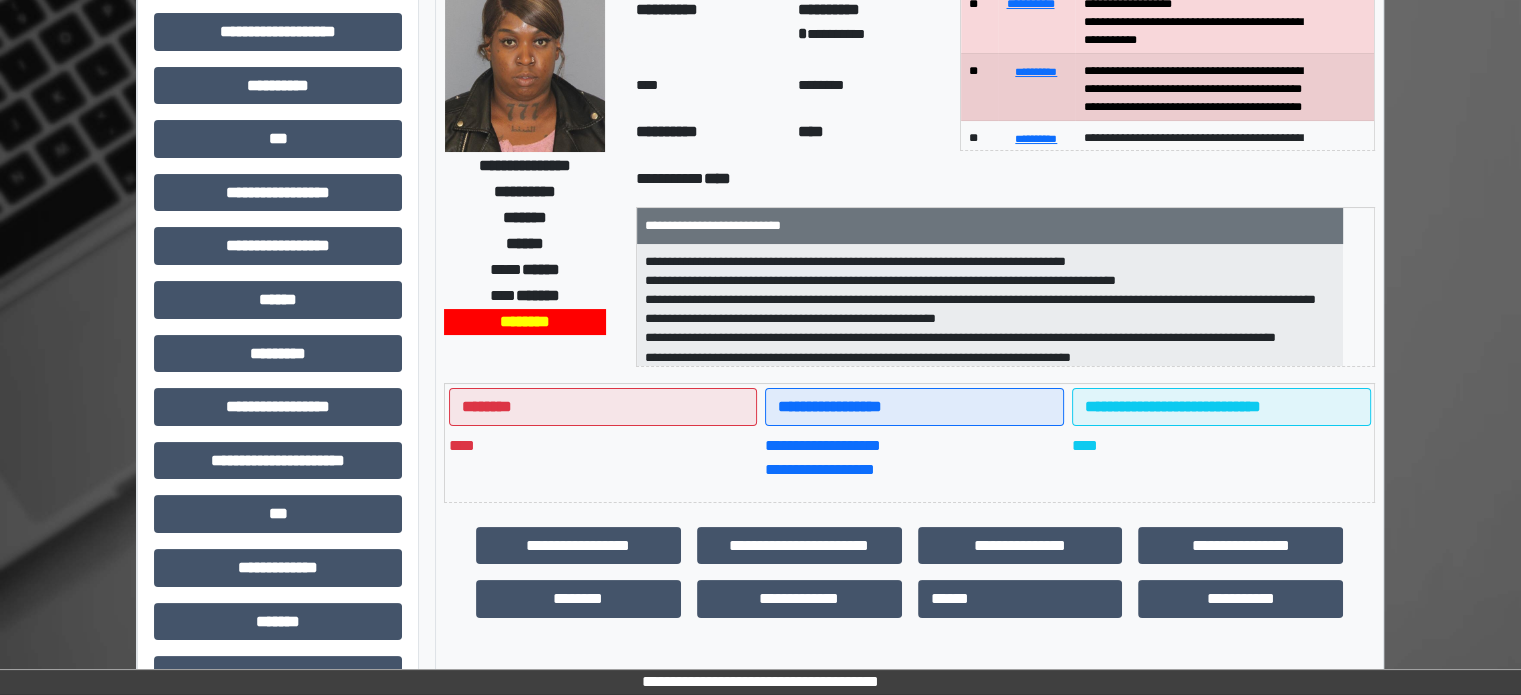 scroll, scrollTop: 0, scrollLeft: 0, axis: both 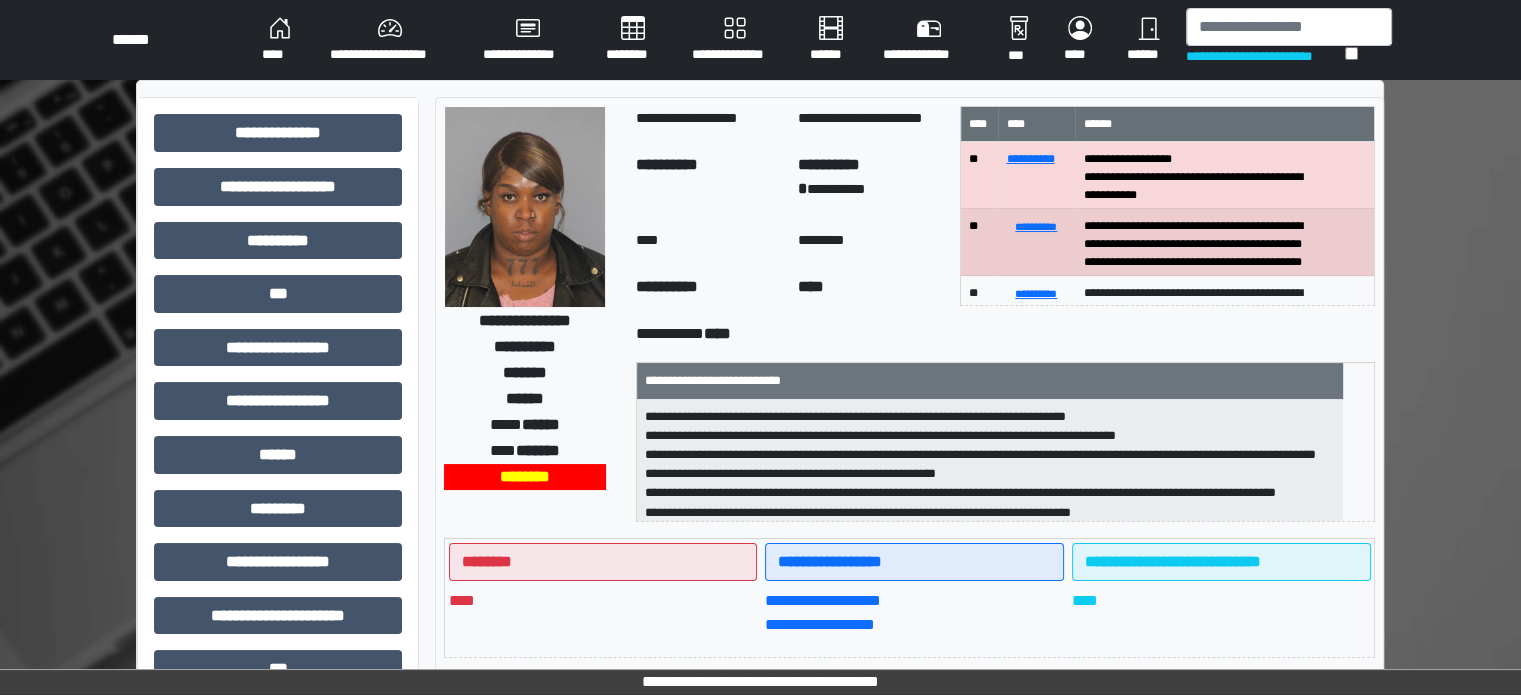click on "********" at bounding box center [633, 40] 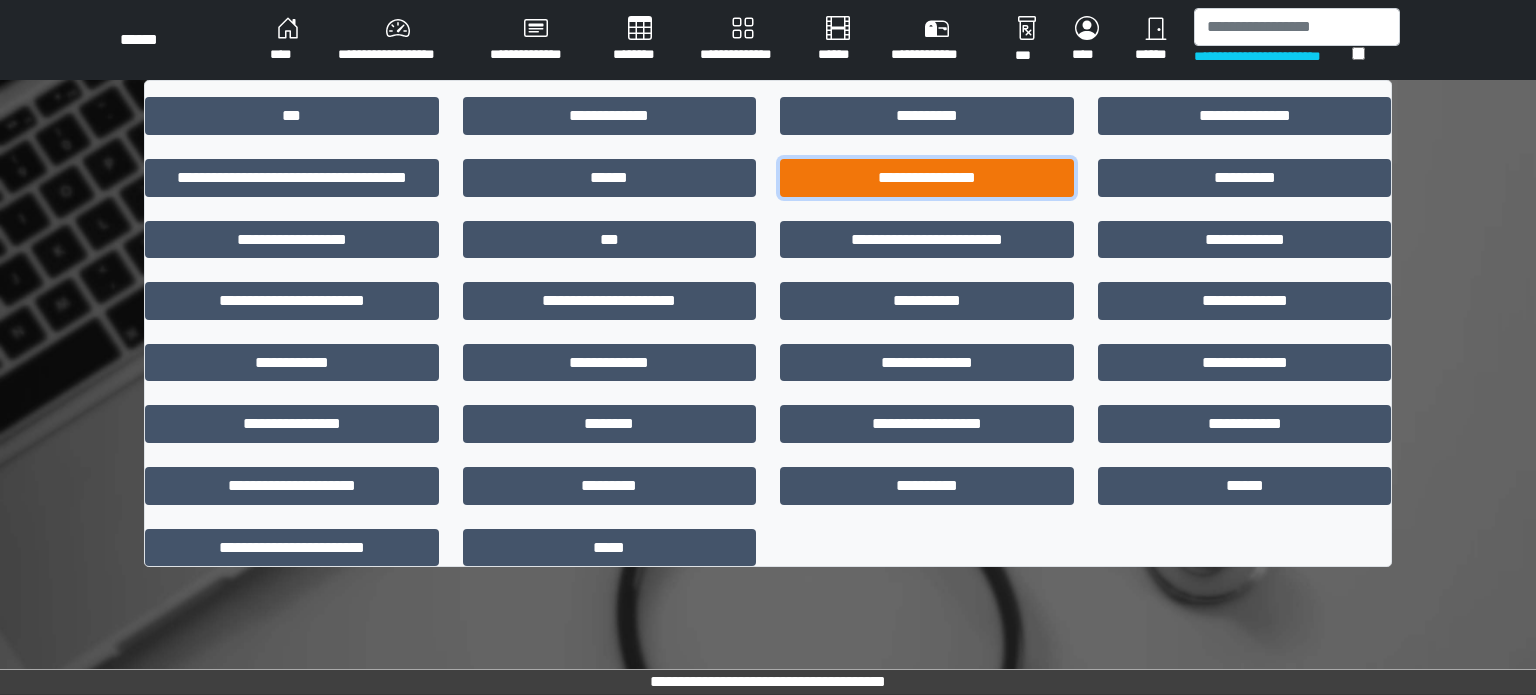 click on "**********" at bounding box center [927, 178] 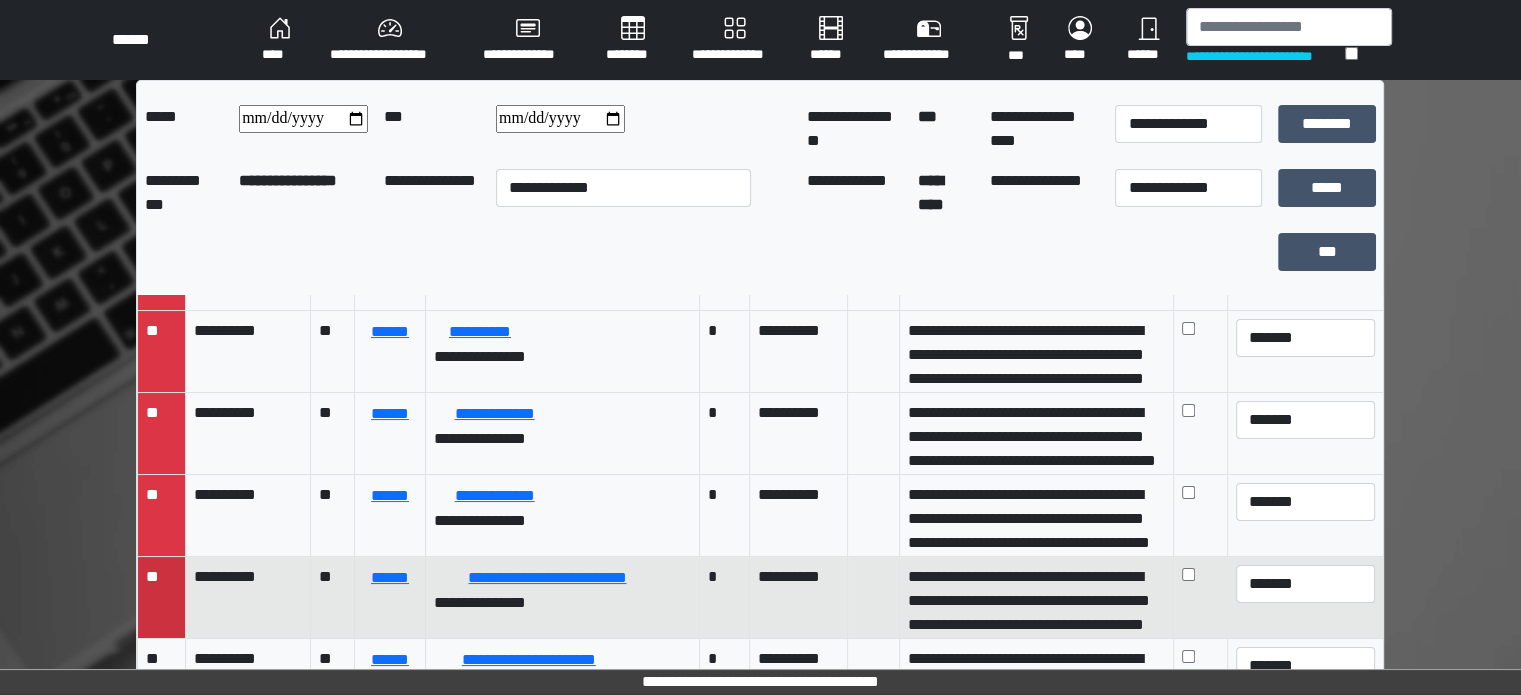 scroll, scrollTop: 323, scrollLeft: 0, axis: vertical 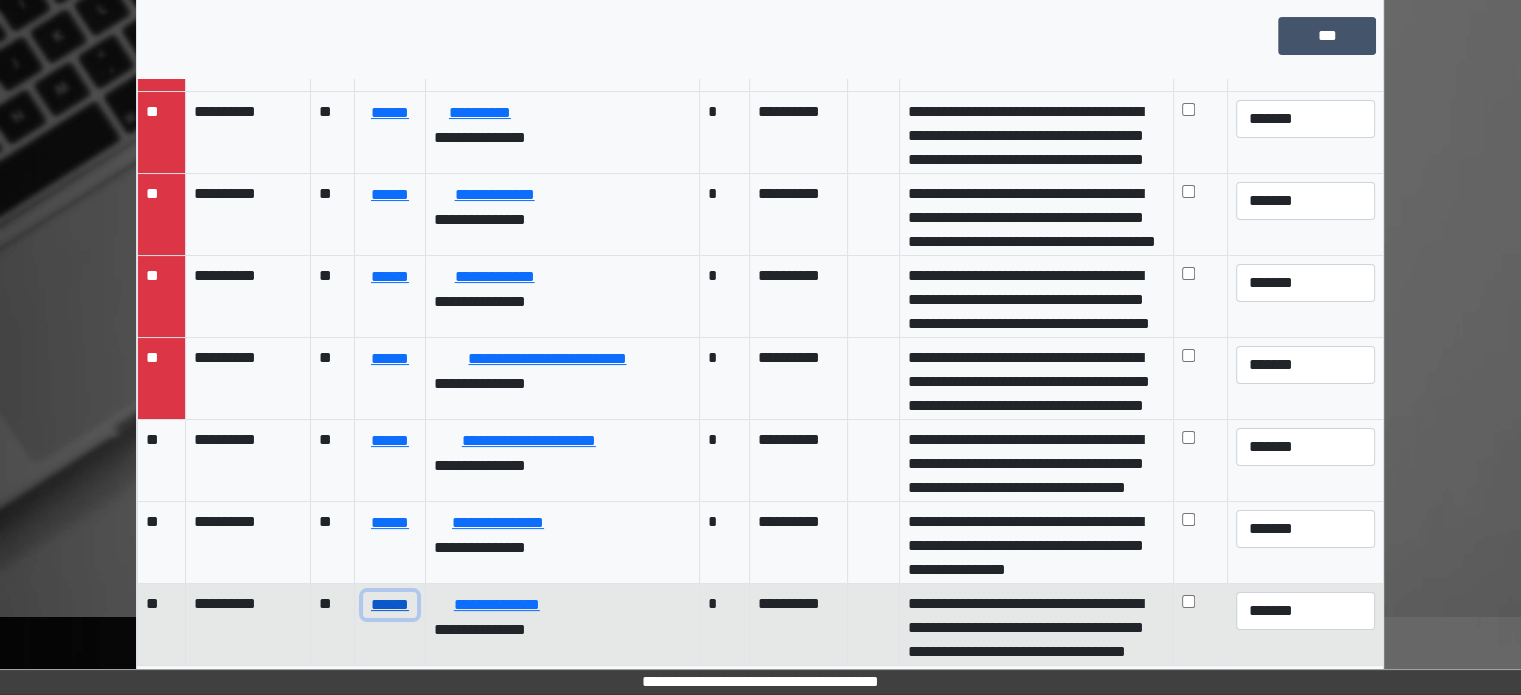 click on "******" at bounding box center [389, 605] 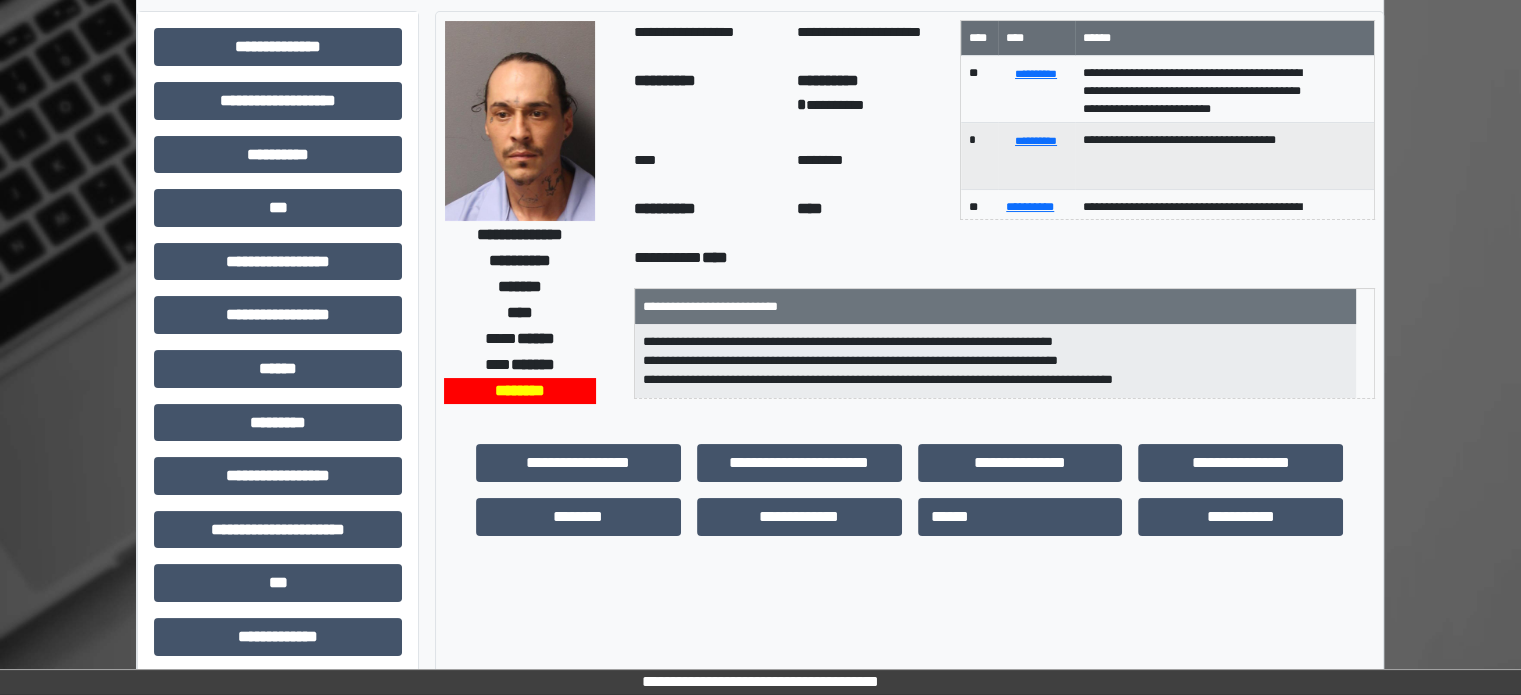 scroll, scrollTop: 0, scrollLeft: 0, axis: both 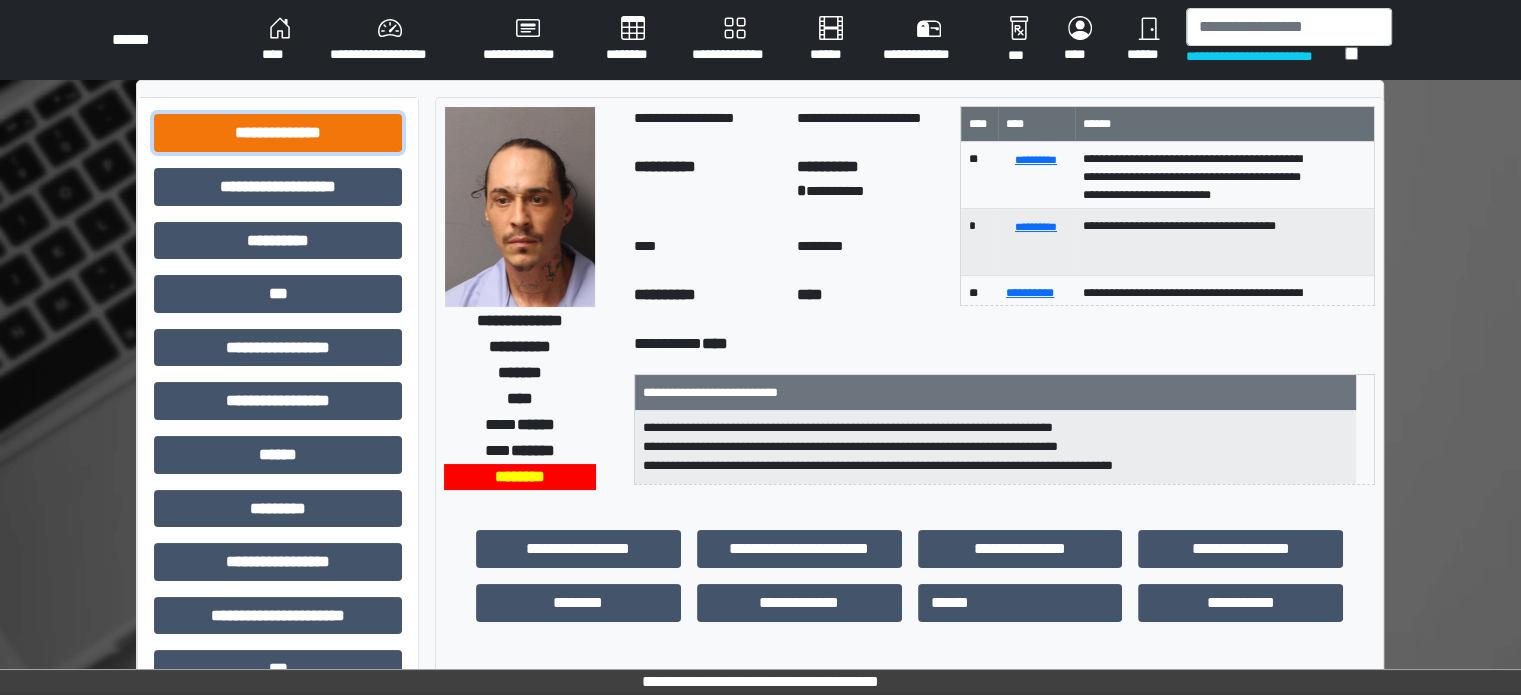 click on "**********" at bounding box center [278, 133] 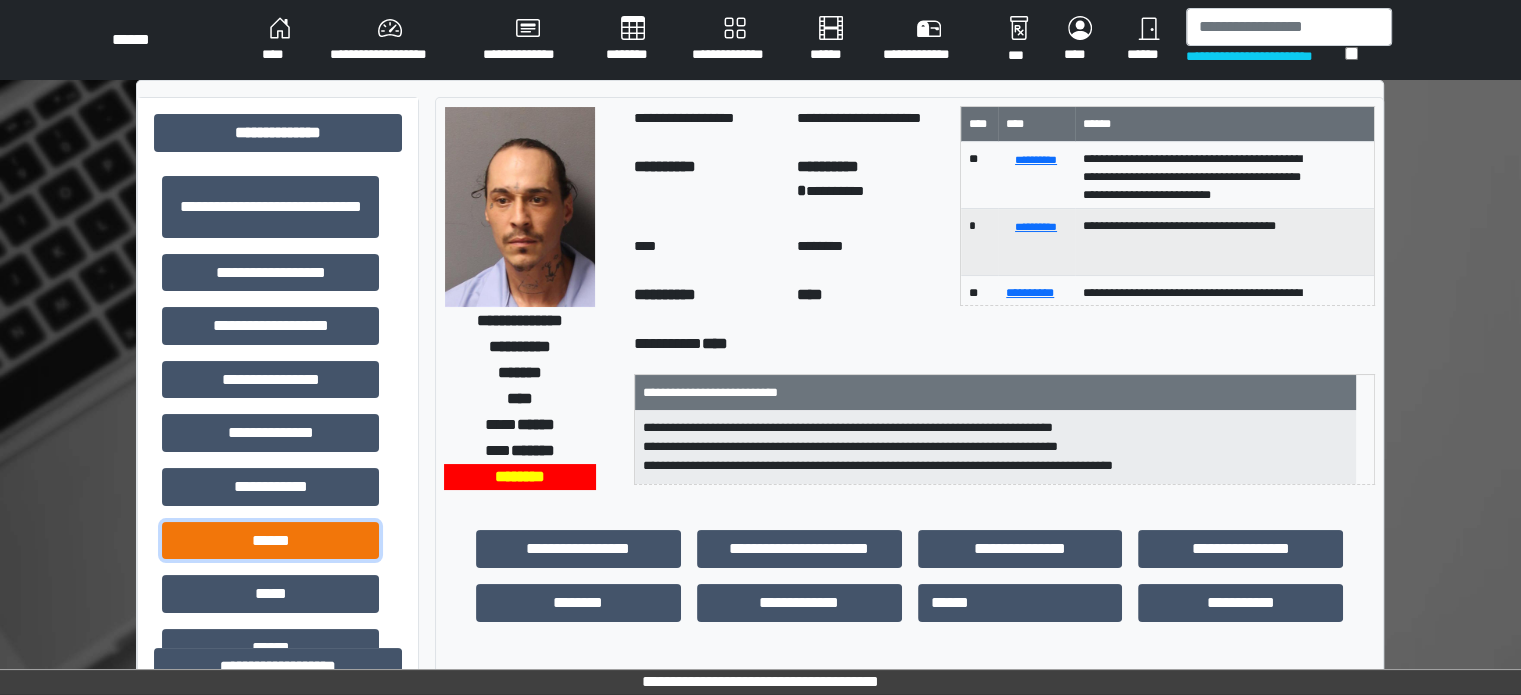 click on "******" at bounding box center (270, 541) 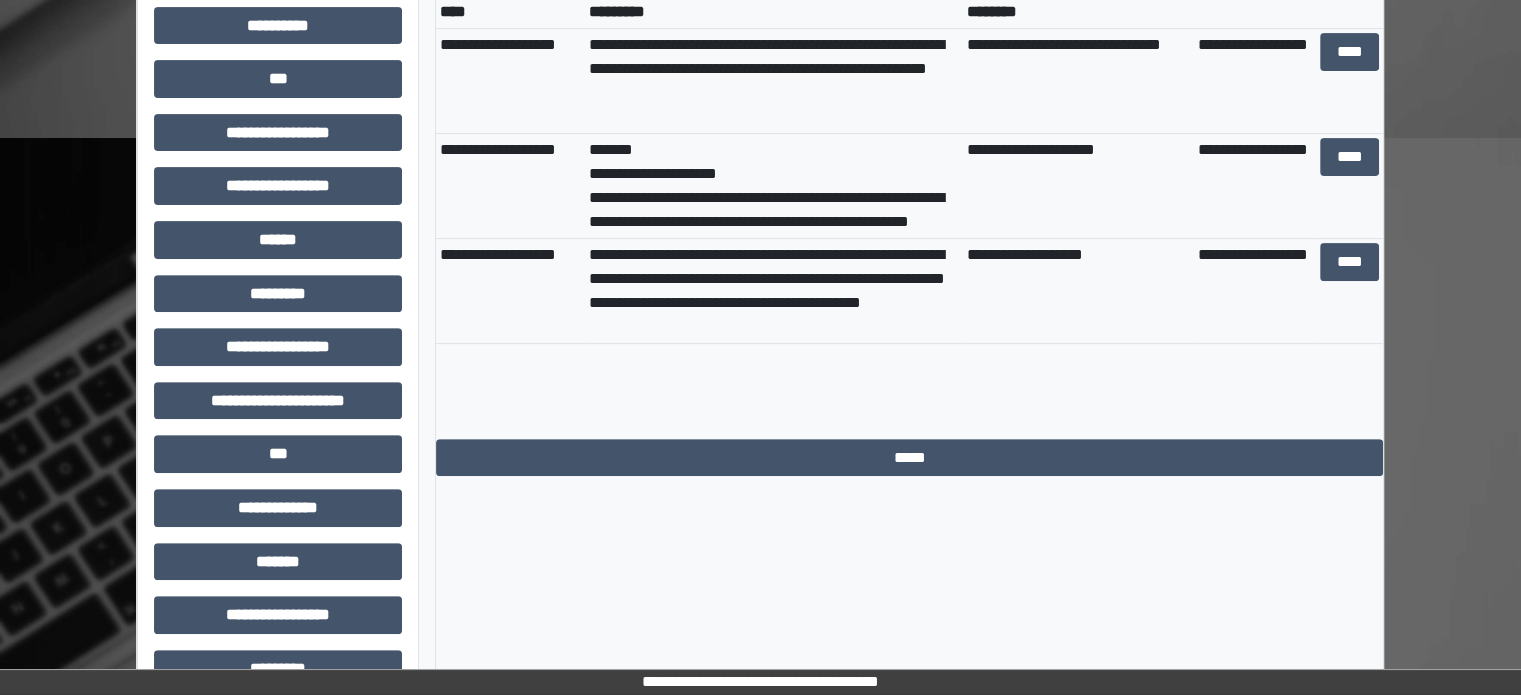scroll, scrollTop: 600, scrollLeft: 0, axis: vertical 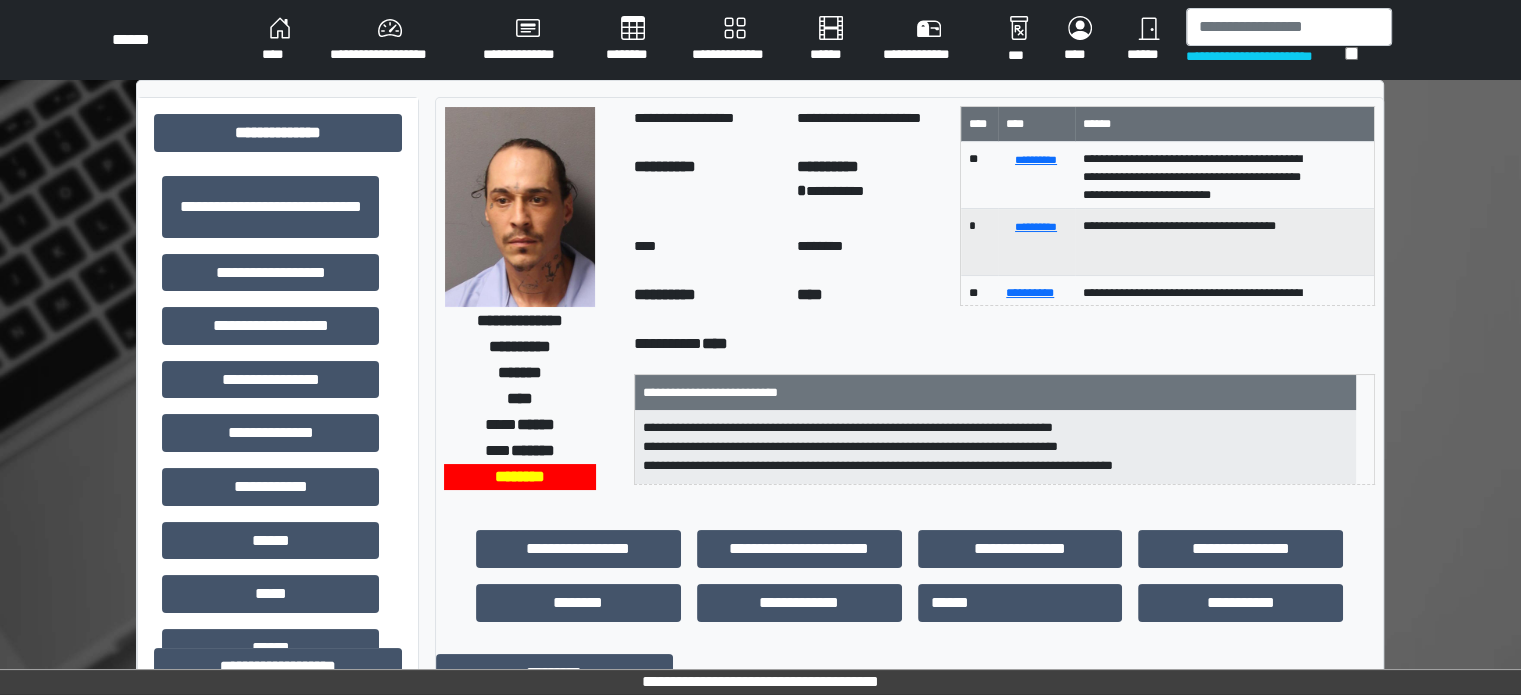 click on "********" at bounding box center [633, 40] 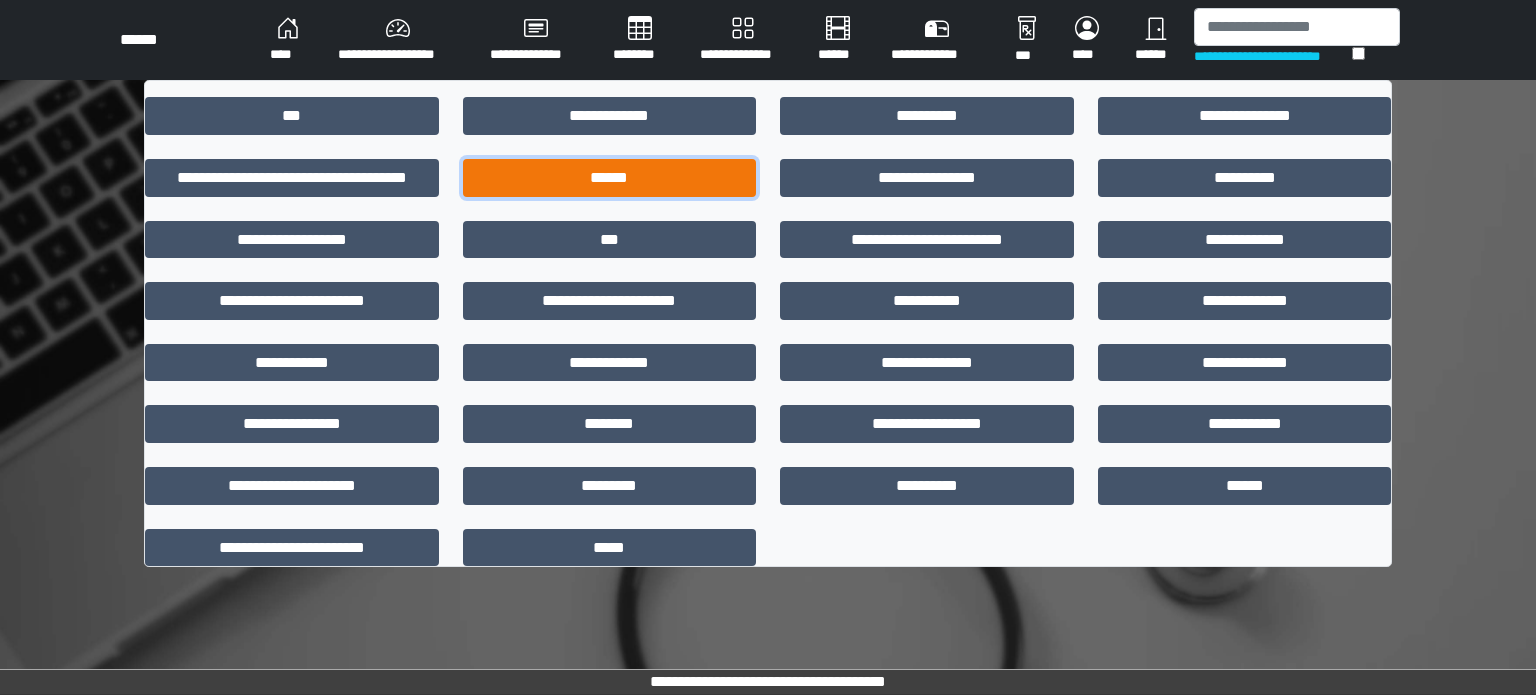 click on "******" at bounding box center [610, 178] 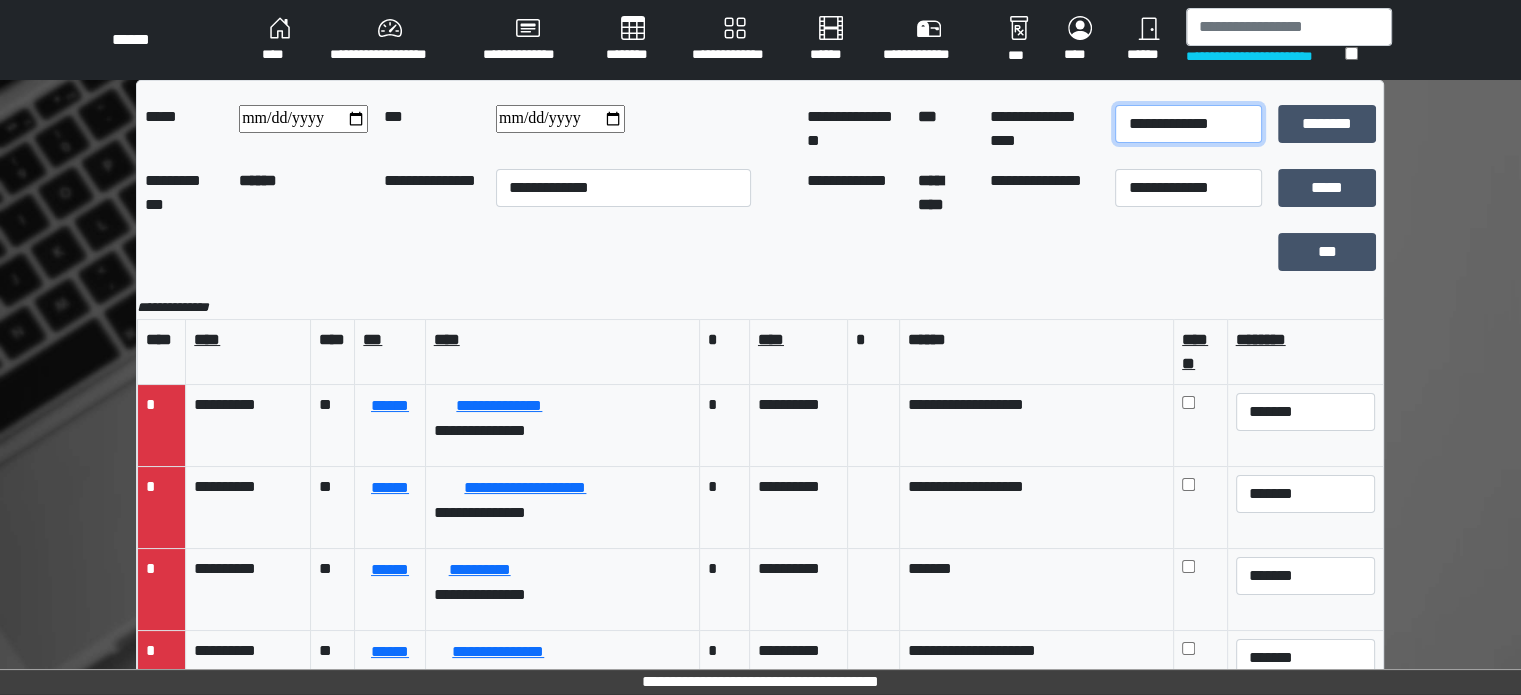 click on "**********" at bounding box center (1188, 124) 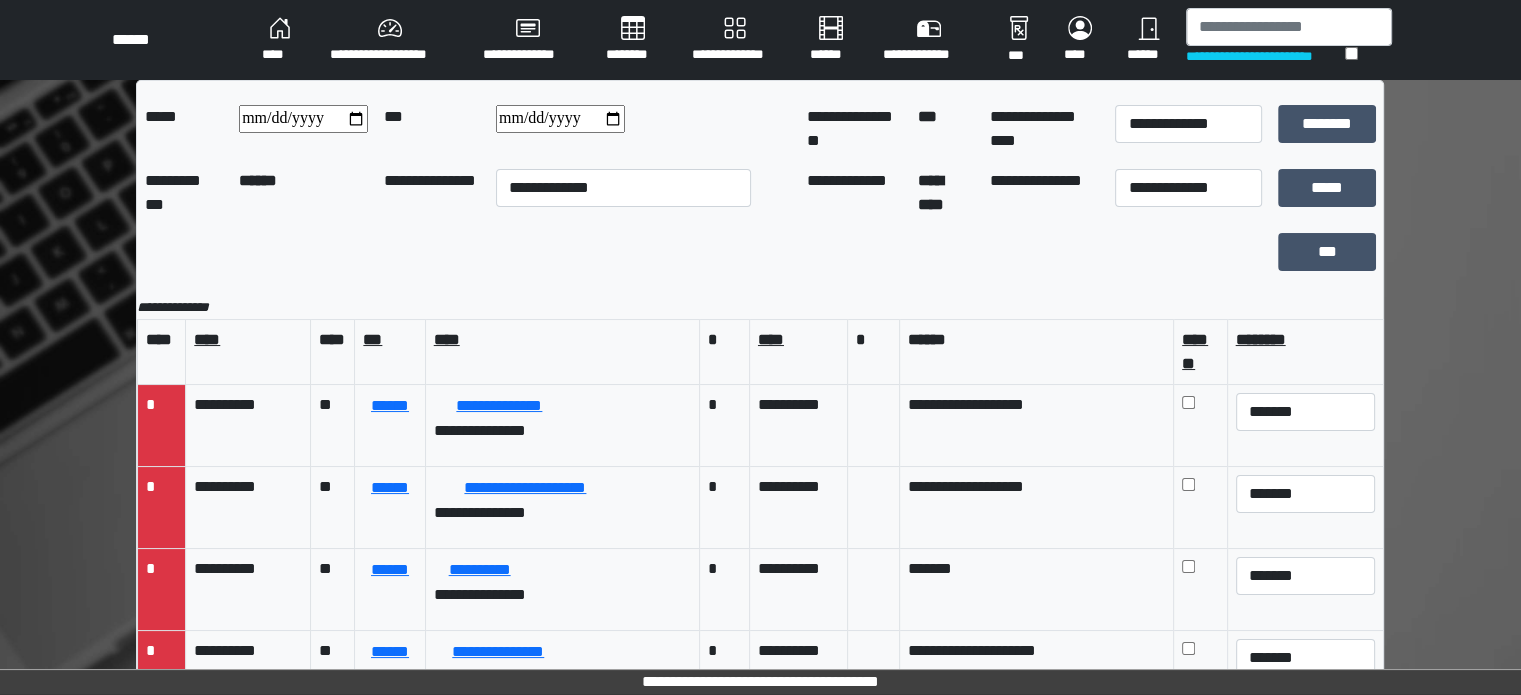 scroll, scrollTop: 216, scrollLeft: 0, axis: vertical 